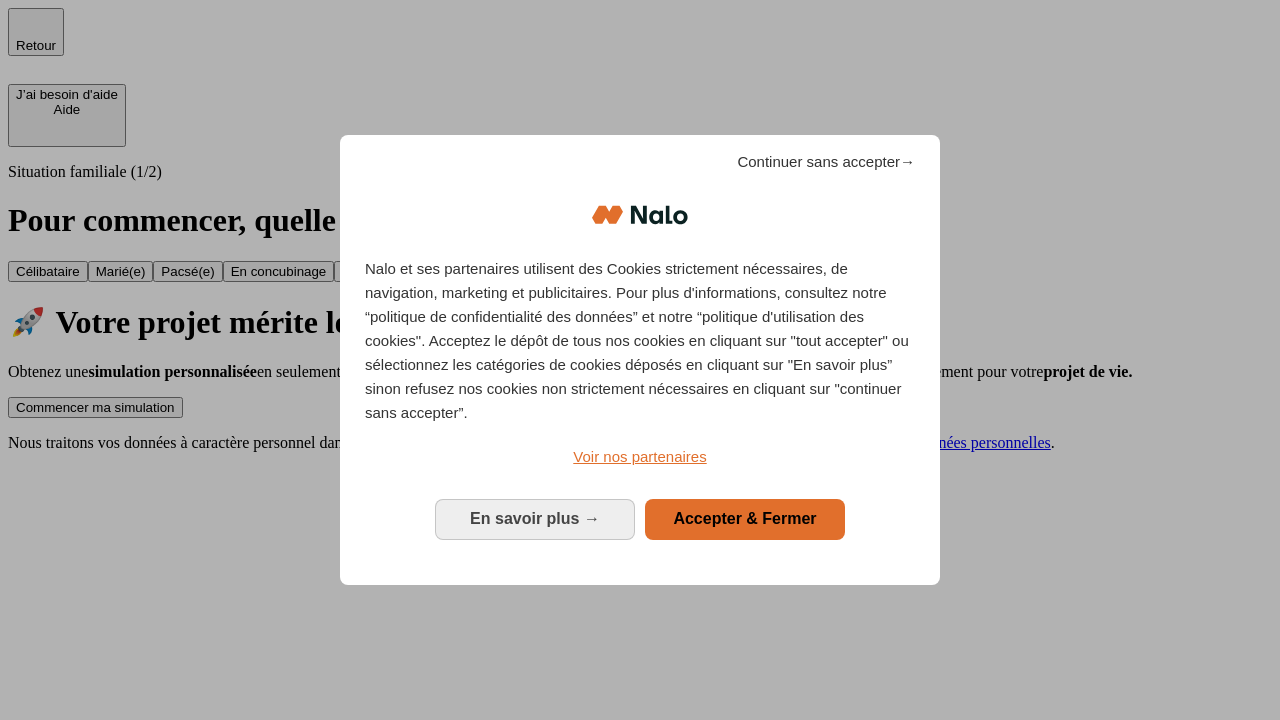 scroll, scrollTop: 0, scrollLeft: 0, axis: both 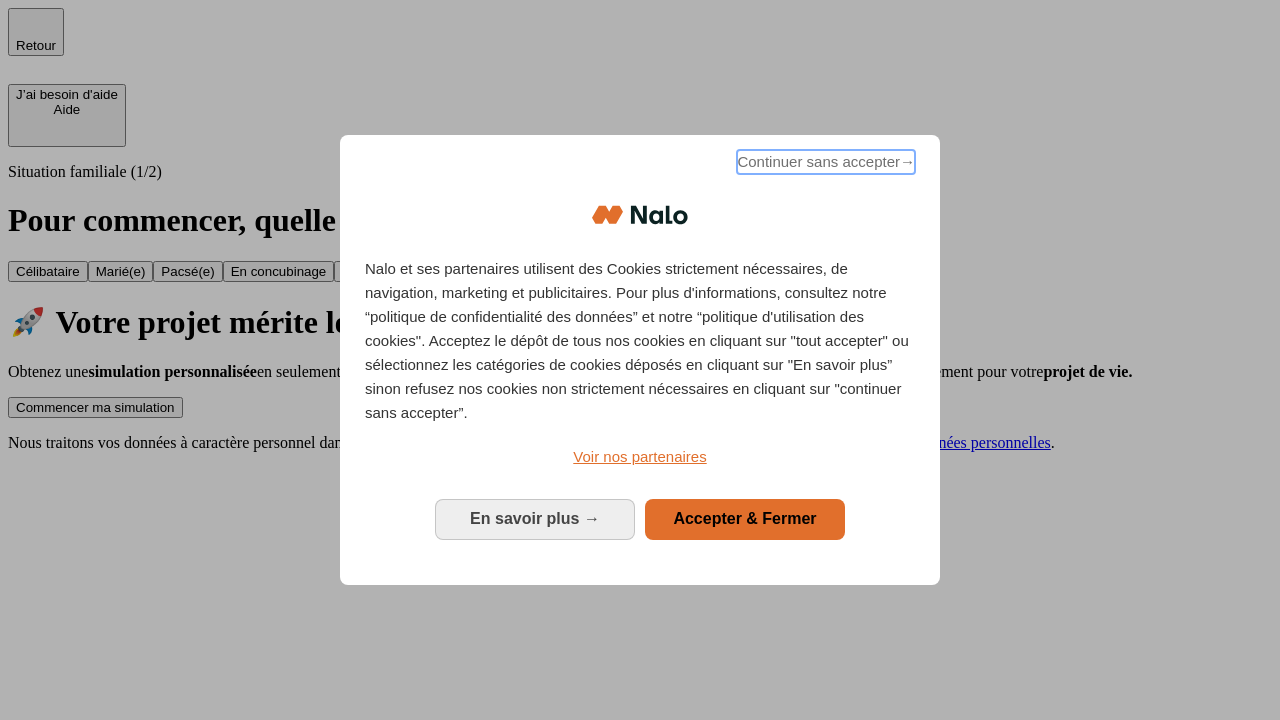 click on "Continuer sans accepter  →" at bounding box center (826, 162) 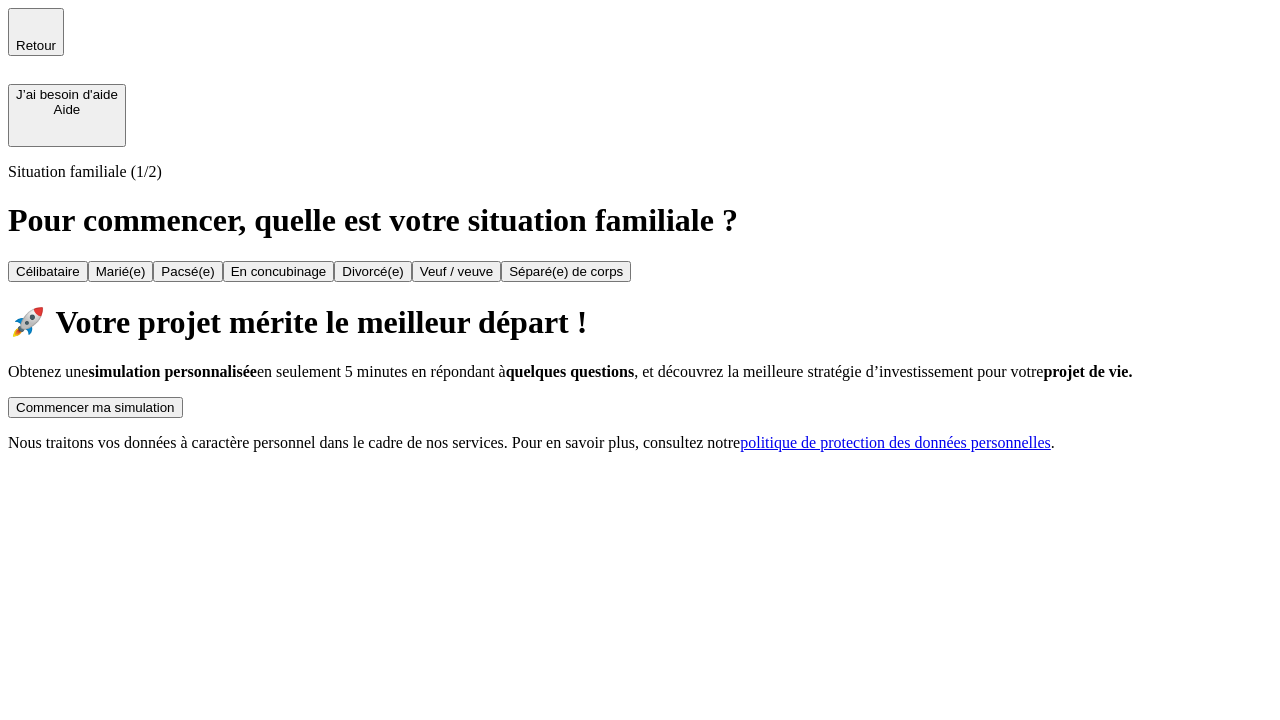 click on "Commencer ma simulation" at bounding box center [95, 407] 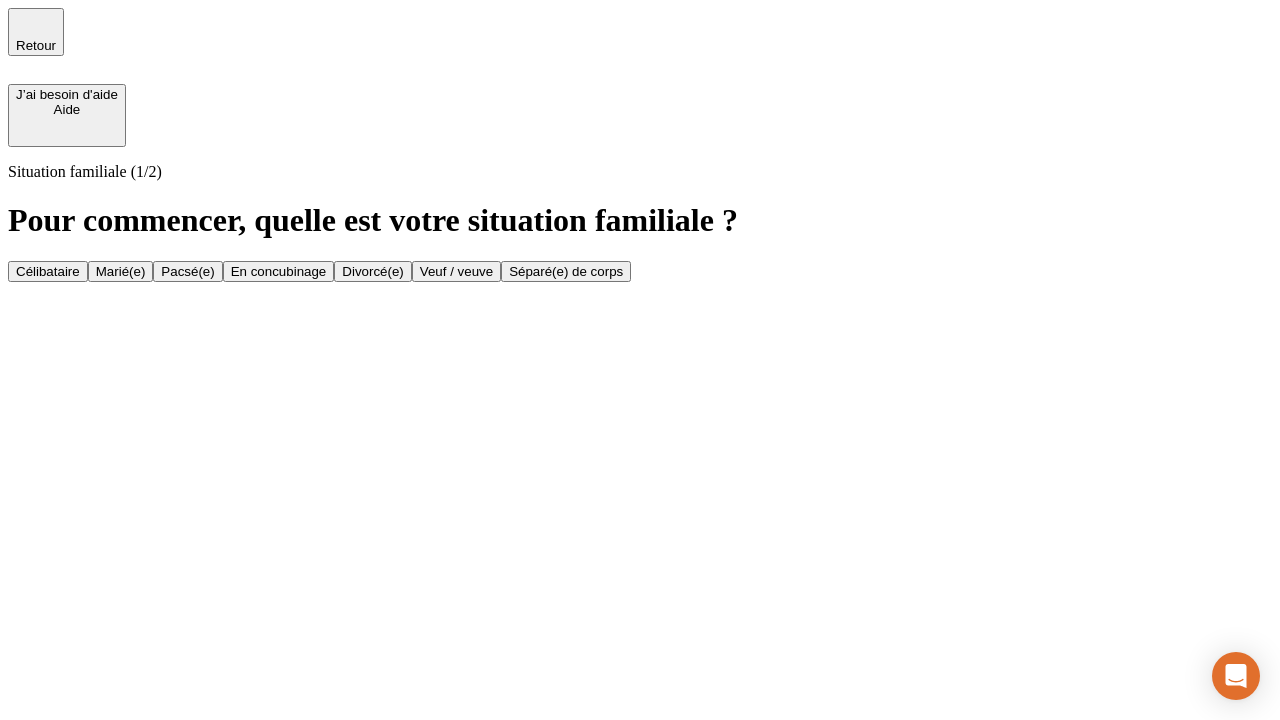 click on "Célibataire" at bounding box center [48, 271] 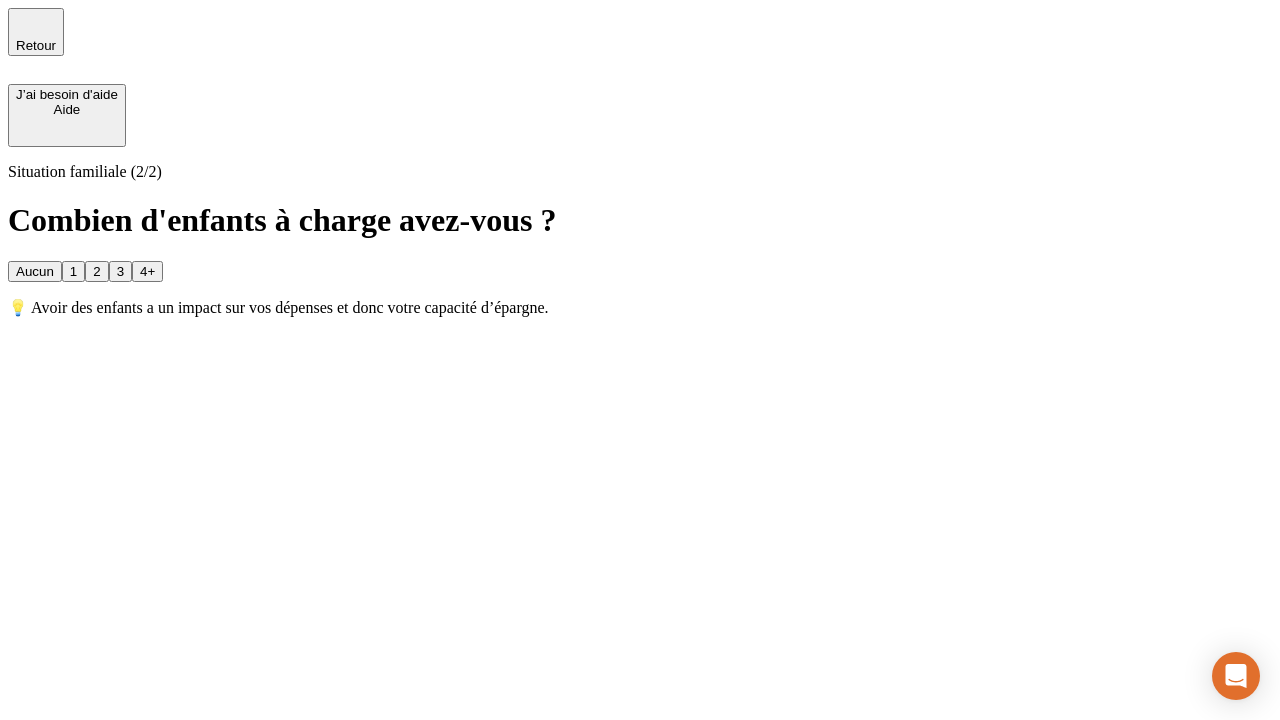 click on "Aucun" at bounding box center (35, 271) 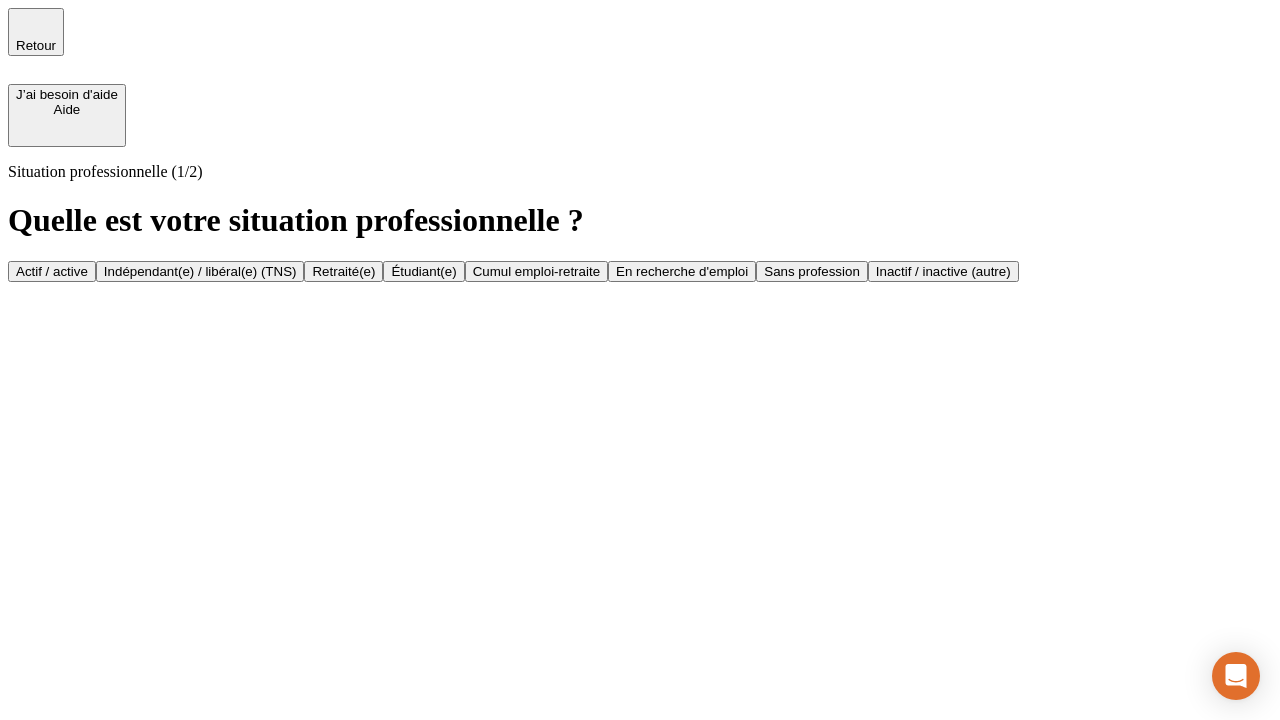 click on "Actif / active" at bounding box center [52, 271] 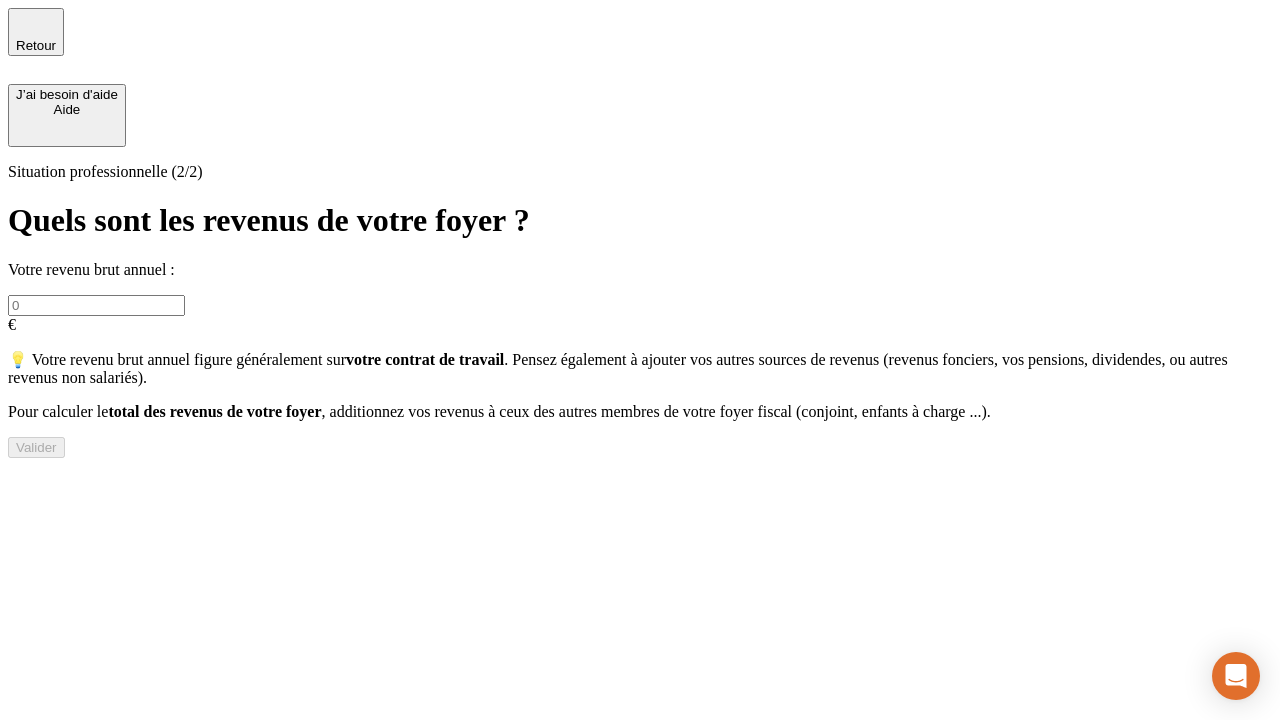 click at bounding box center [96, 305] 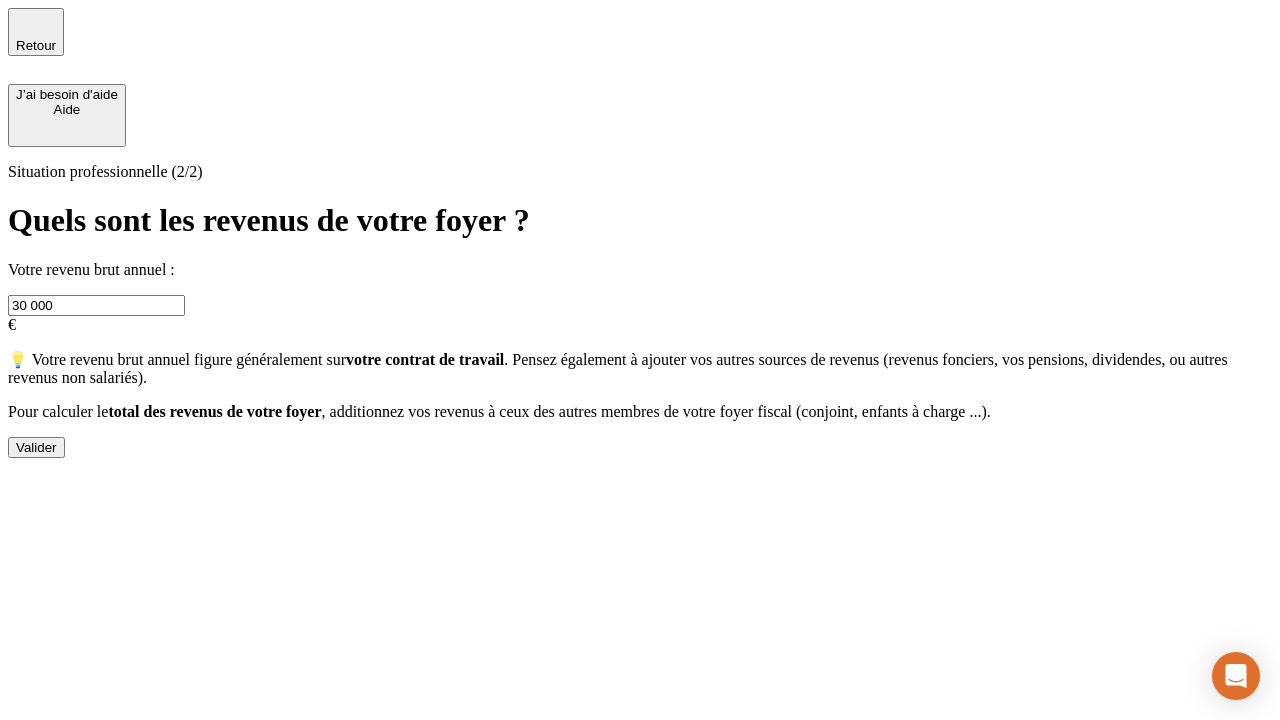 click on "Valider" at bounding box center (36, 447) 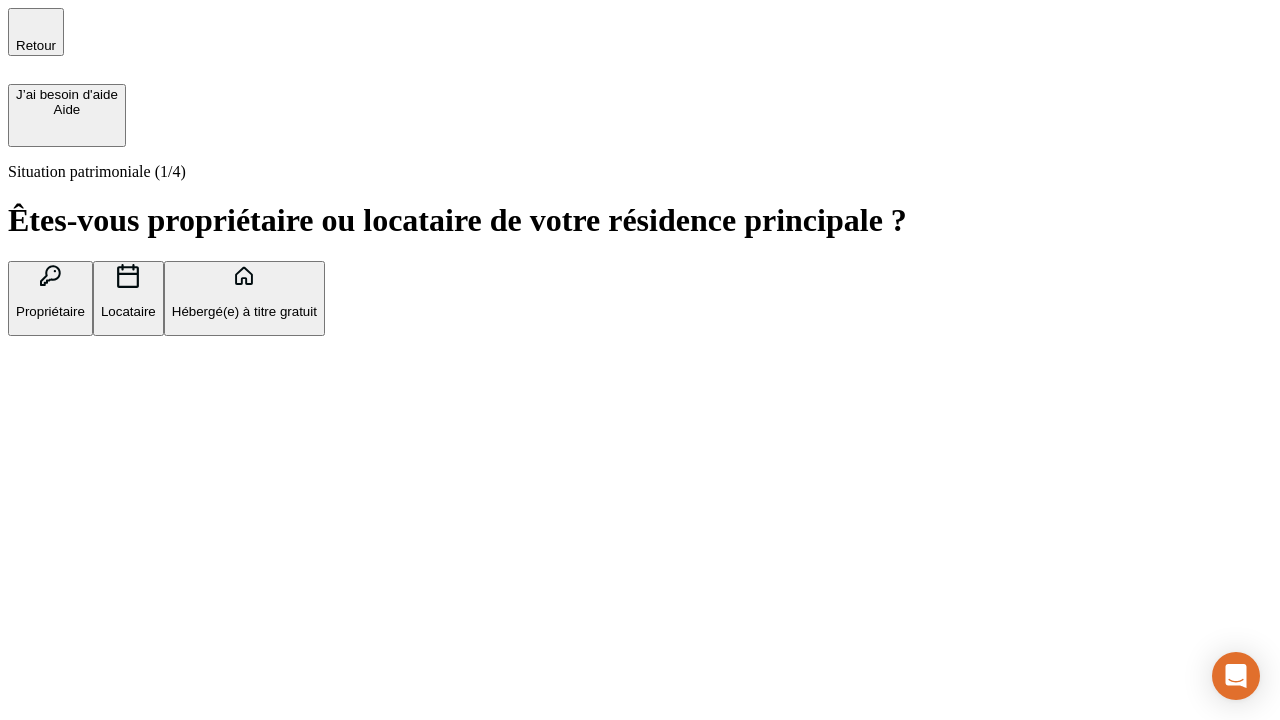 click on "Hébergé(e) à titre gratuit" at bounding box center (244, 311) 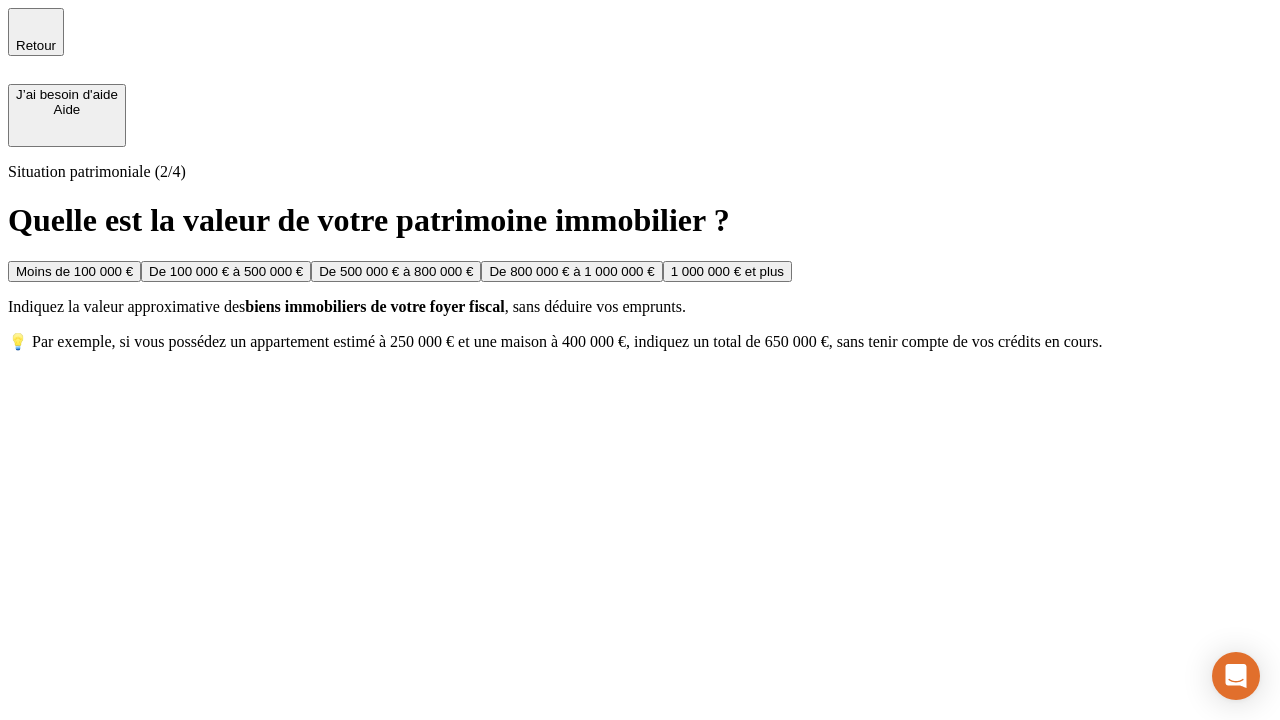 click on "Moins de 100 000 €" at bounding box center [74, 271] 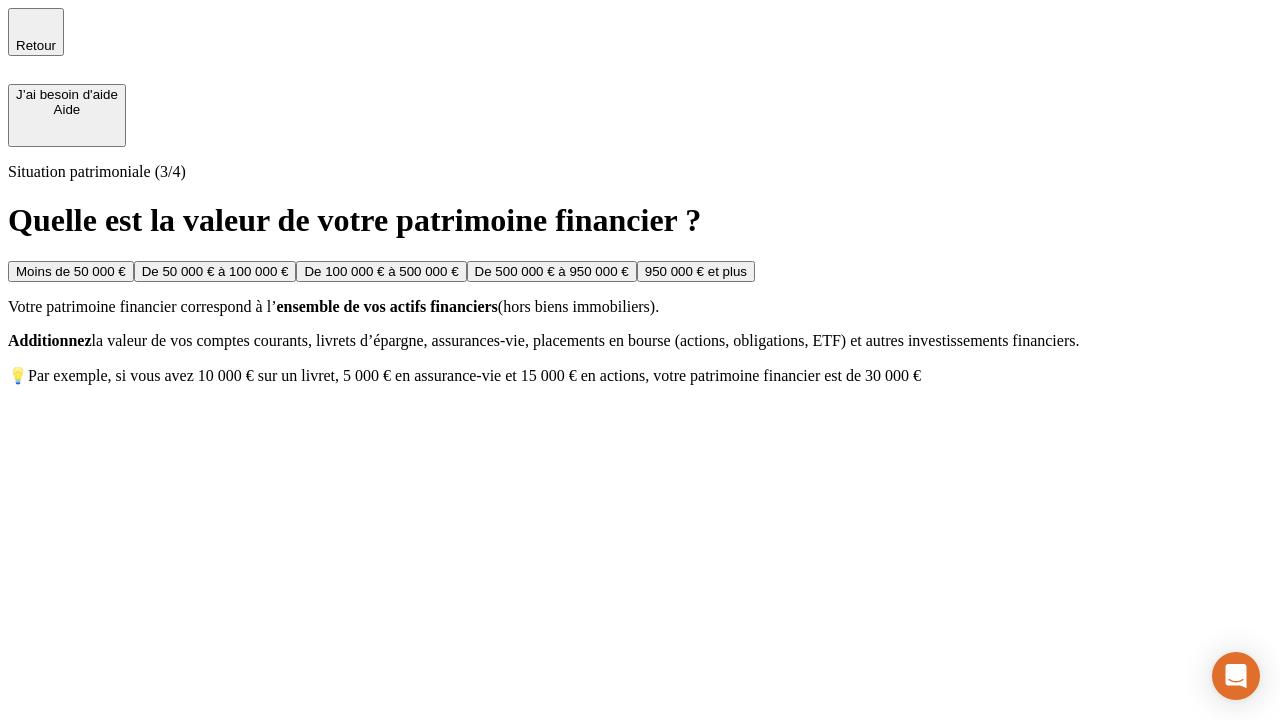 click on "Moins de 50 000 €" at bounding box center [71, 271] 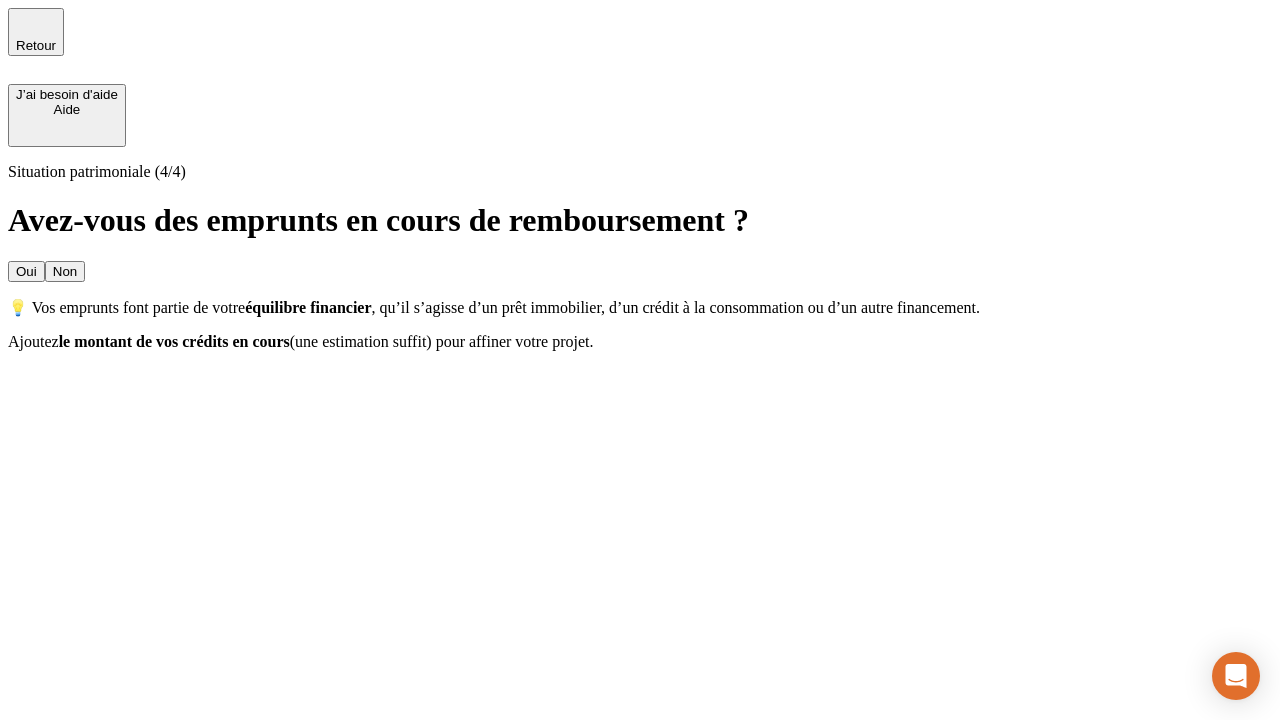 click on "Non" at bounding box center [65, 271] 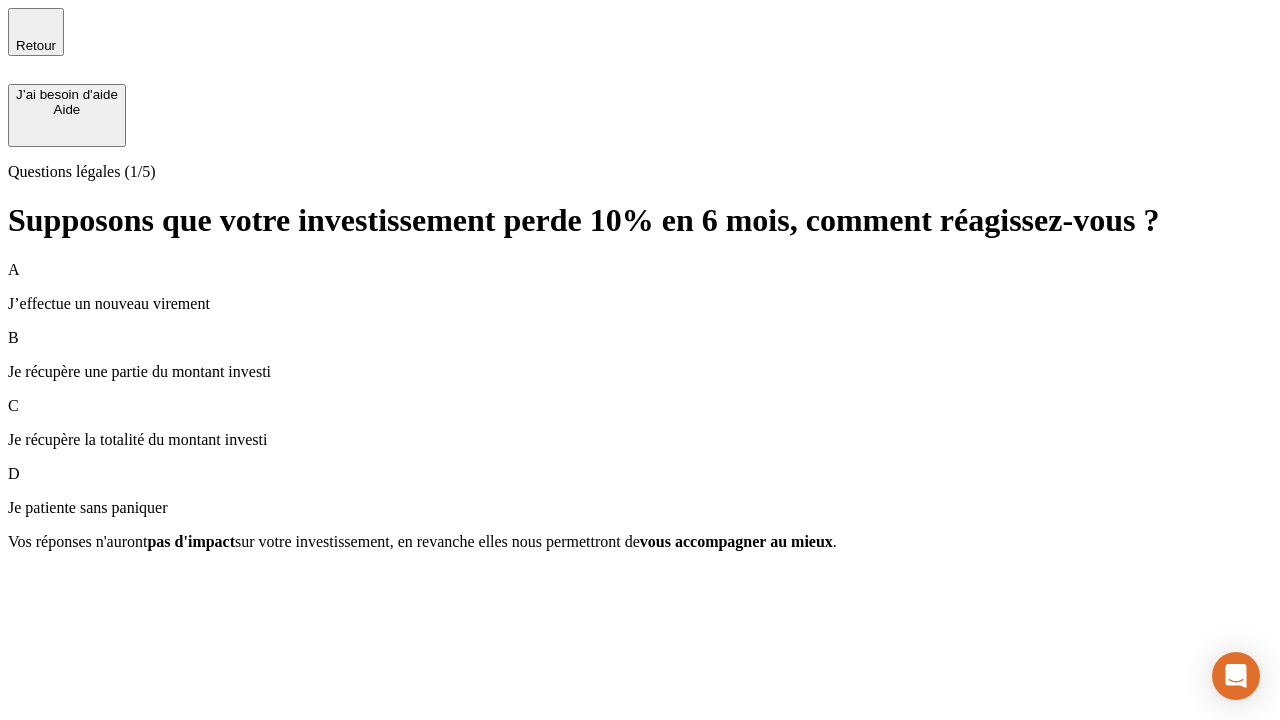 click on "A J’effectue un nouveau virement" at bounding box center [640, 287] 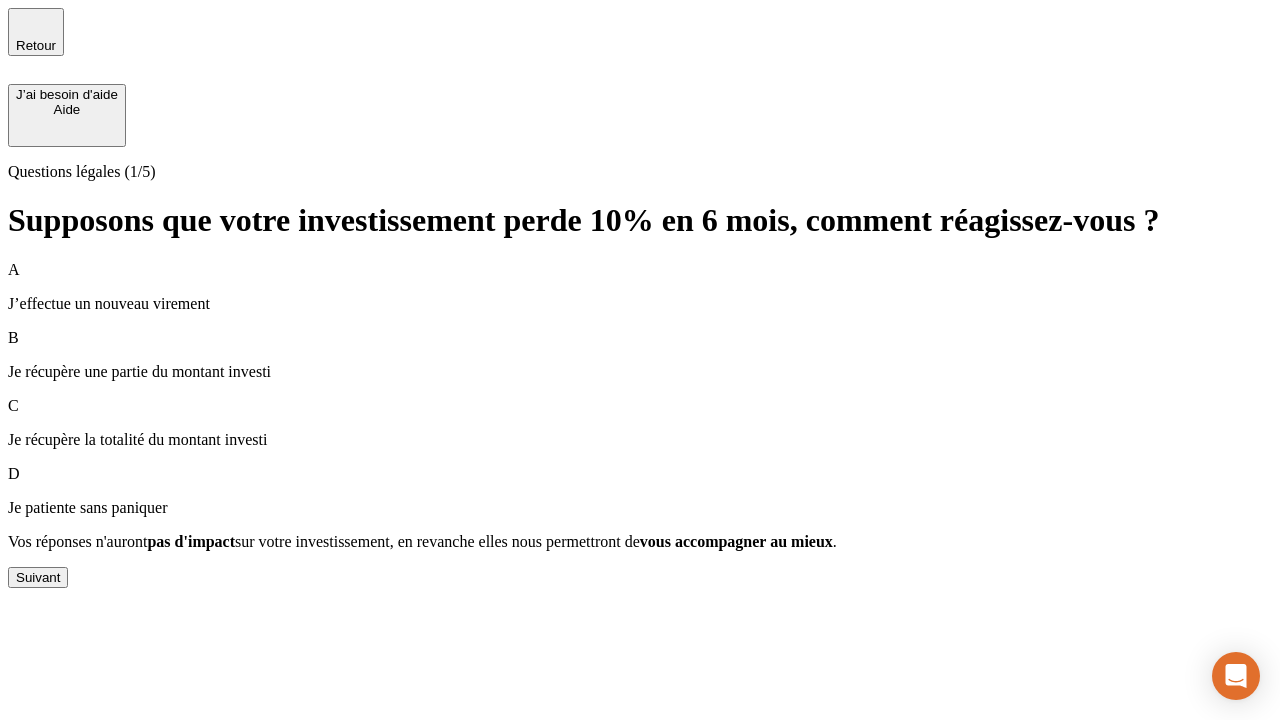 click on "Suivant" at bounding box center (38, 577) 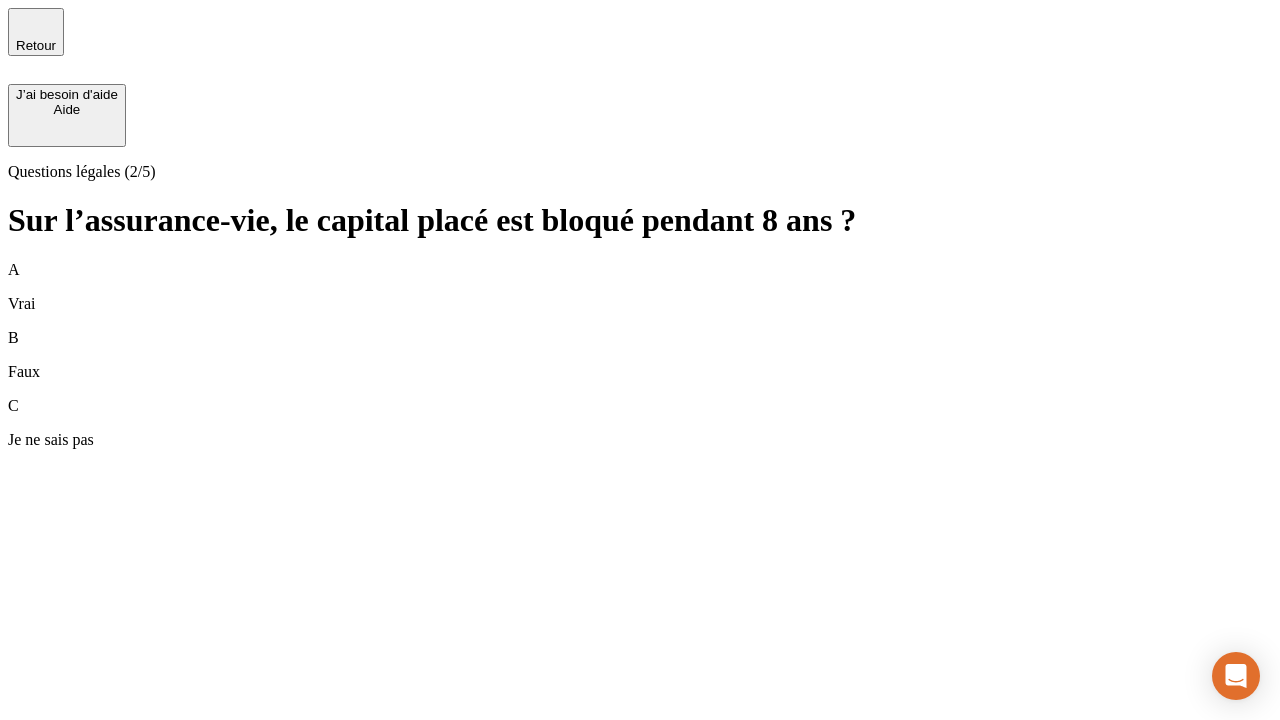 click on "B Faux" at bounding box center (640, 355) 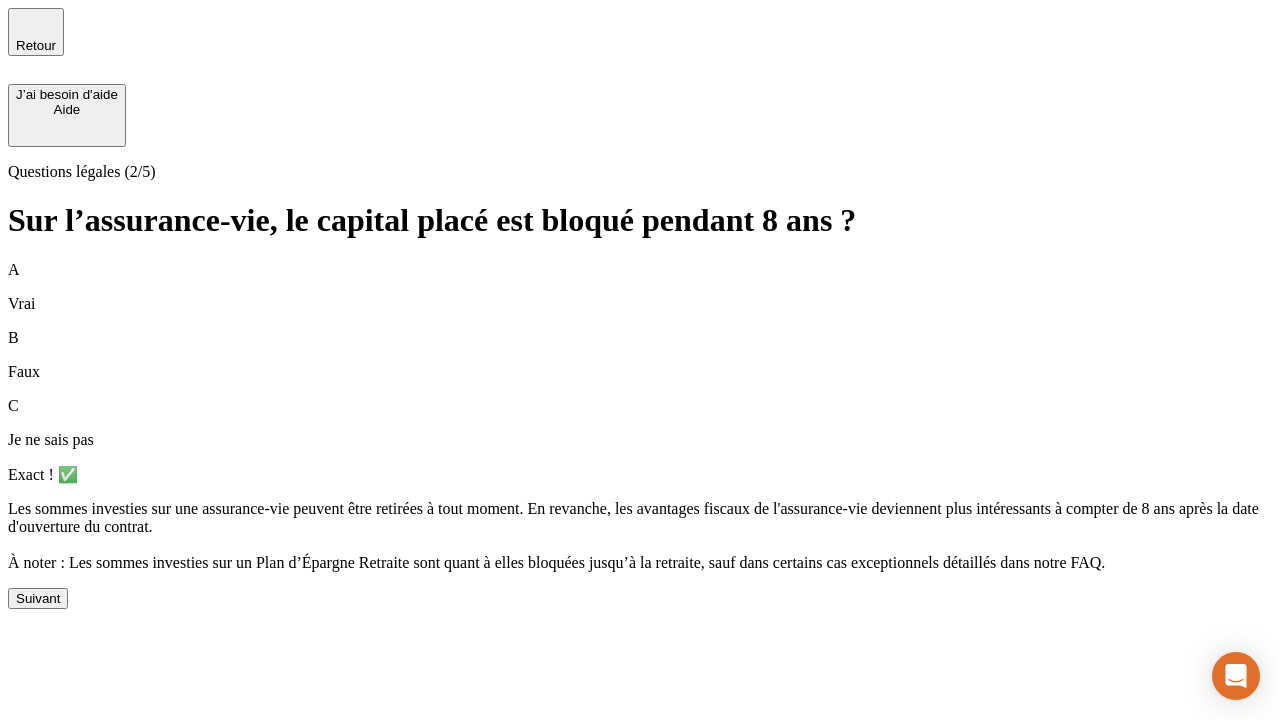 click on "Suivant" at bounding box center [38, 598] 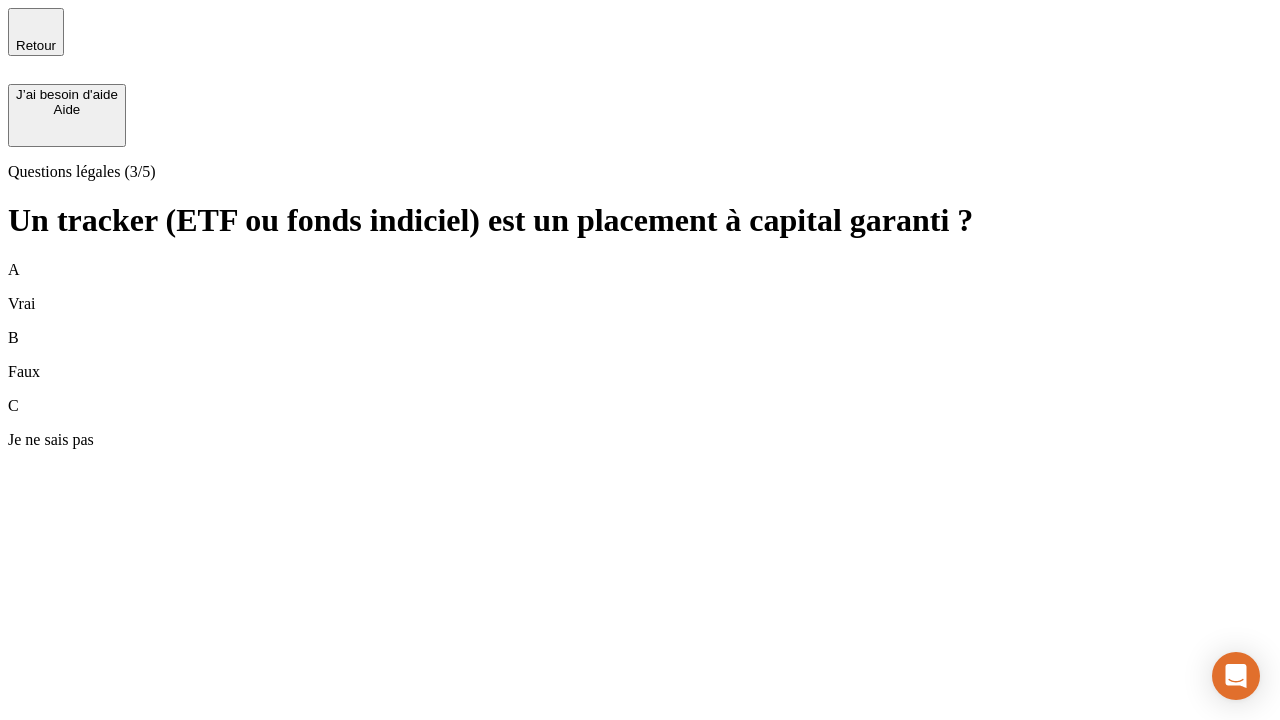 click on "B Faux" at bounding box center (640, 355) 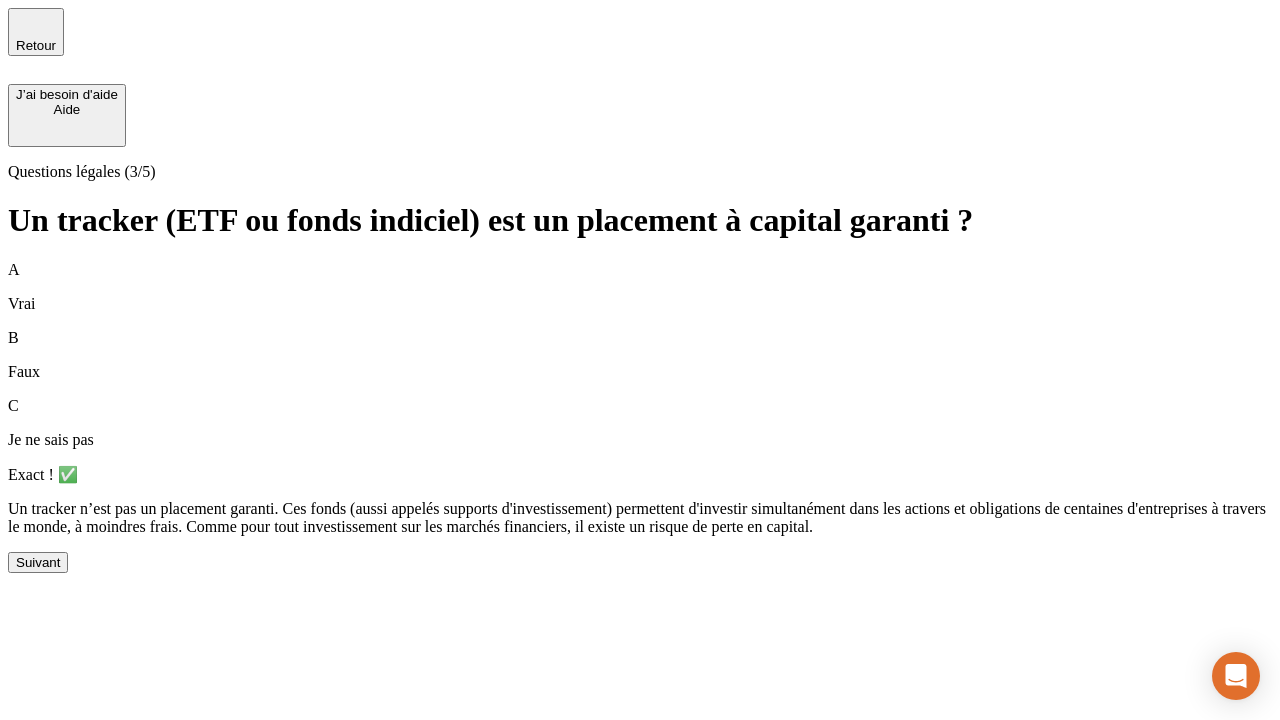 click on "Suivant" at bounding box center (38, 562) 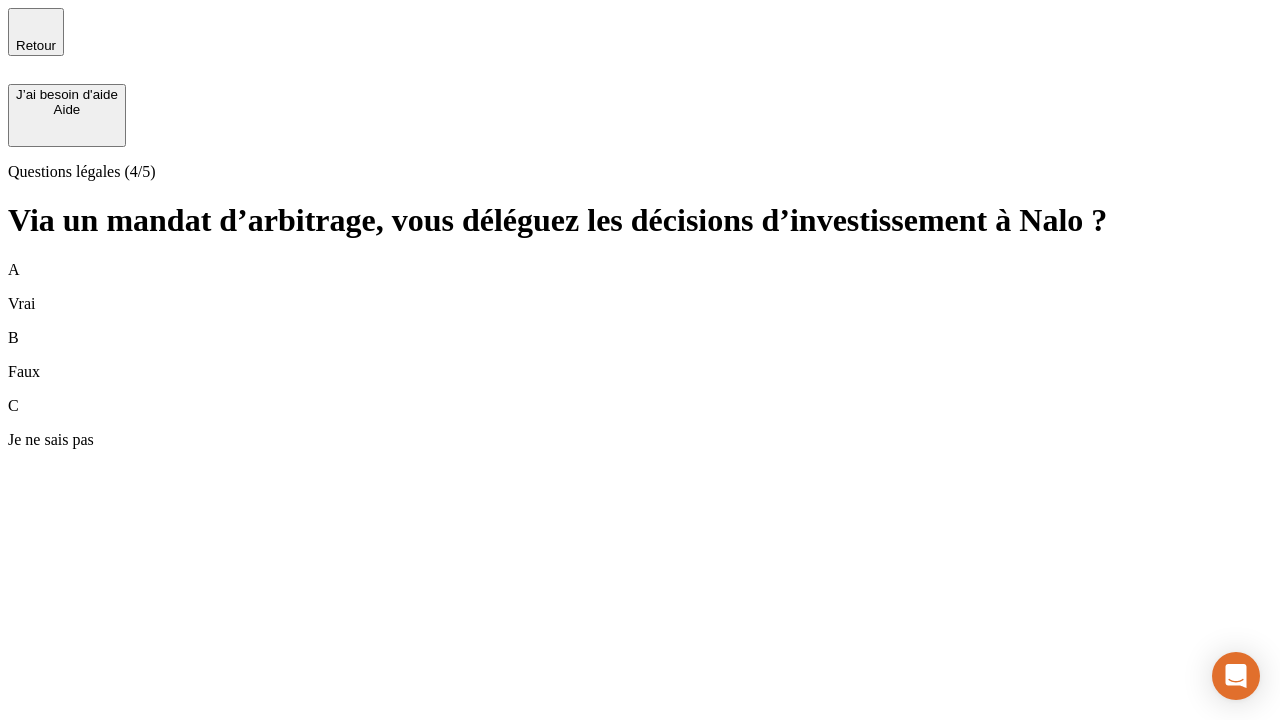 click on "A Vrai" at bounding box center [640, 287] 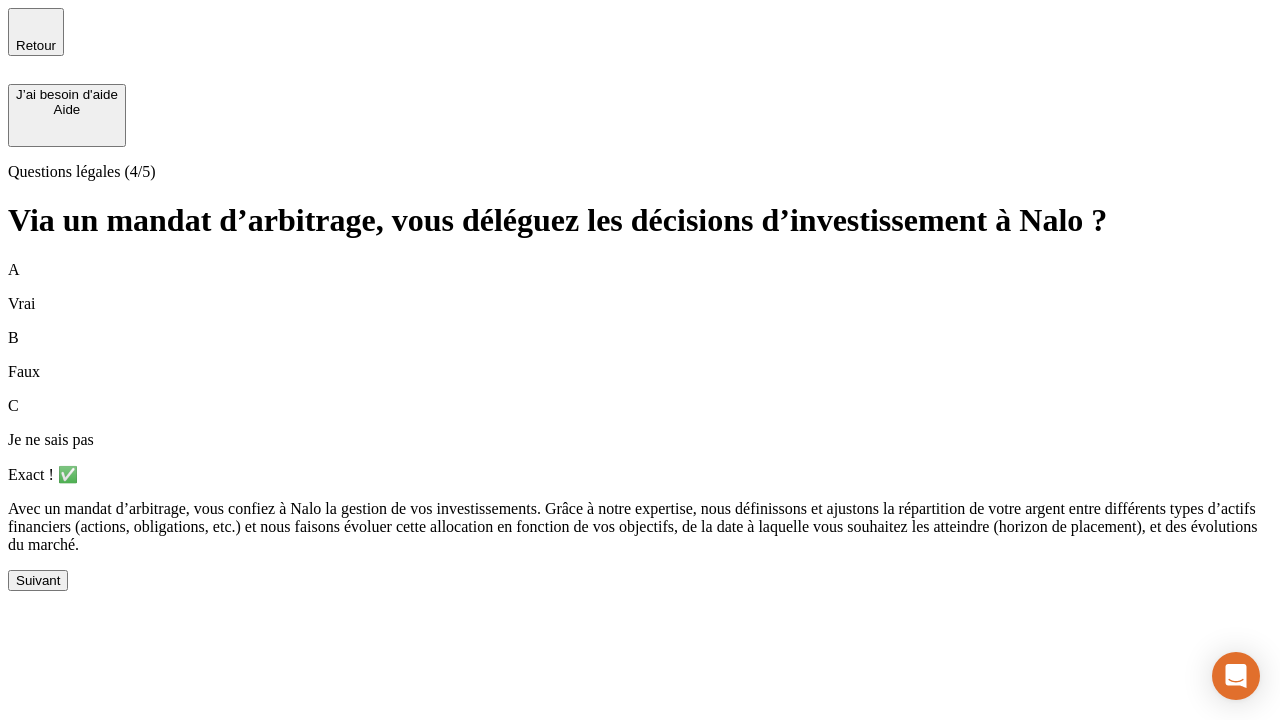 click on "Suivant" at bounding box center [38, 580] 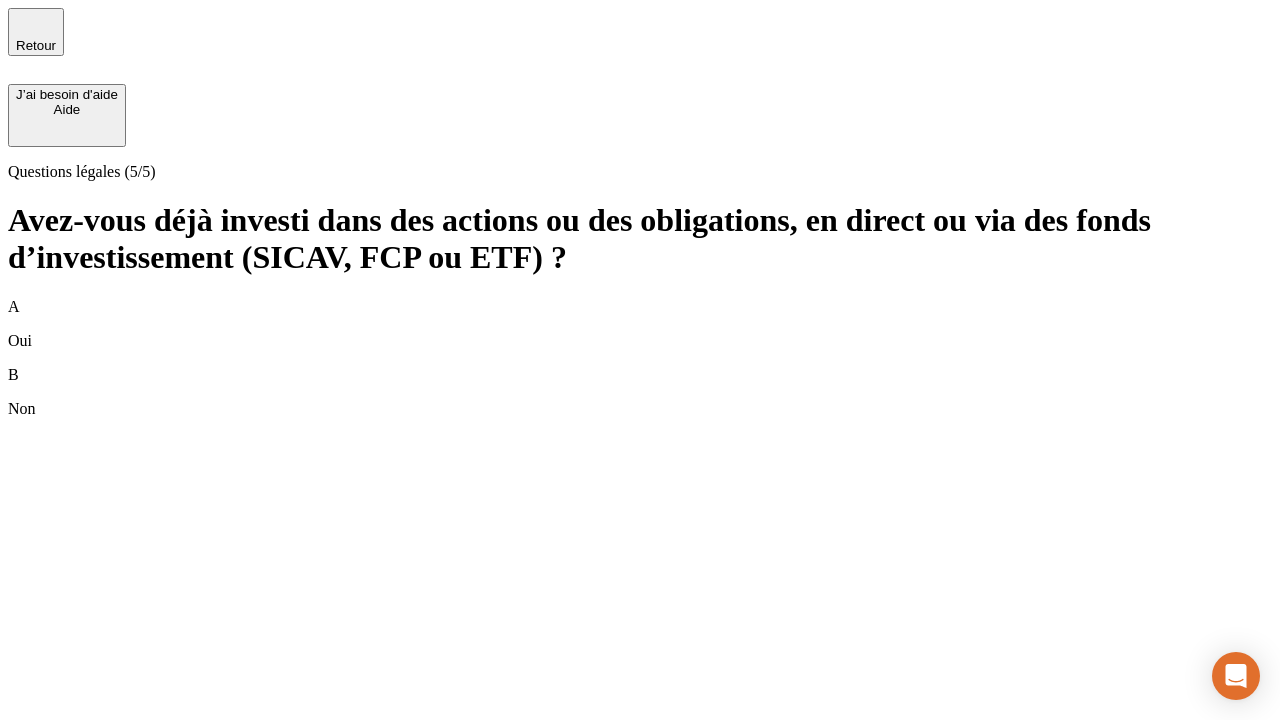 click on "B Non" at bounding box center [640, 392] 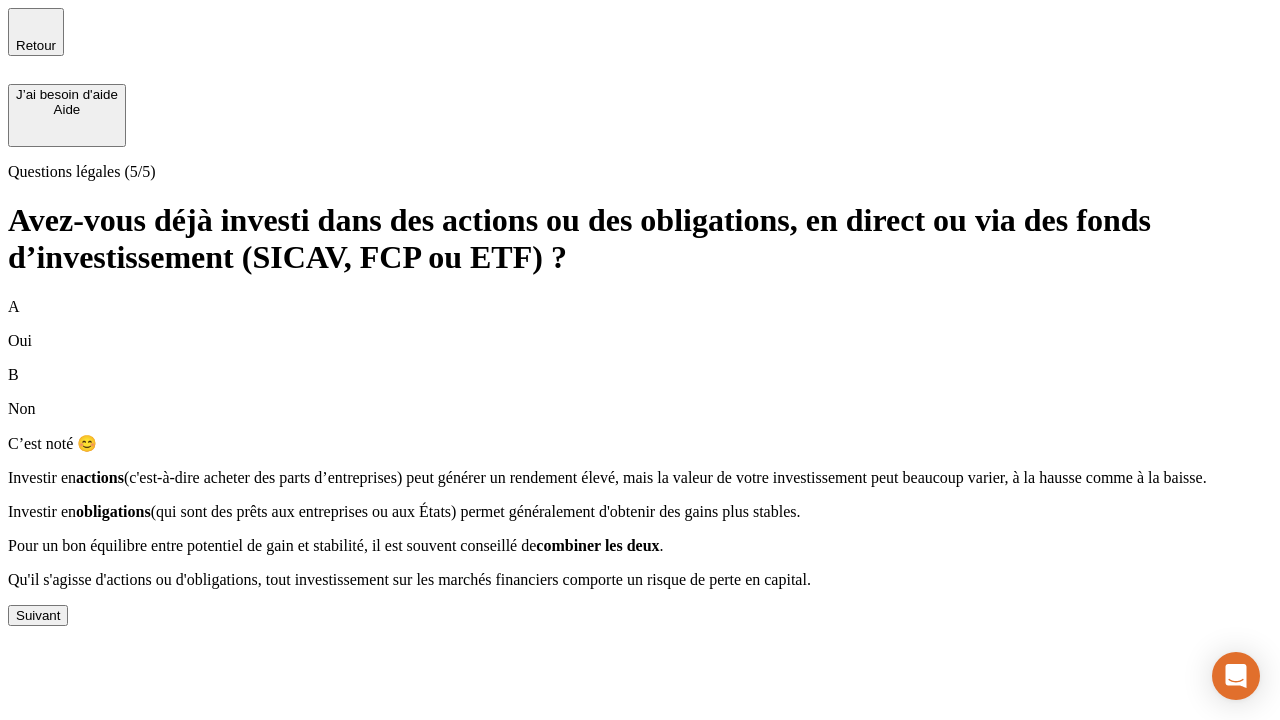 click on "Suivant" at bounding box center (38, 615) 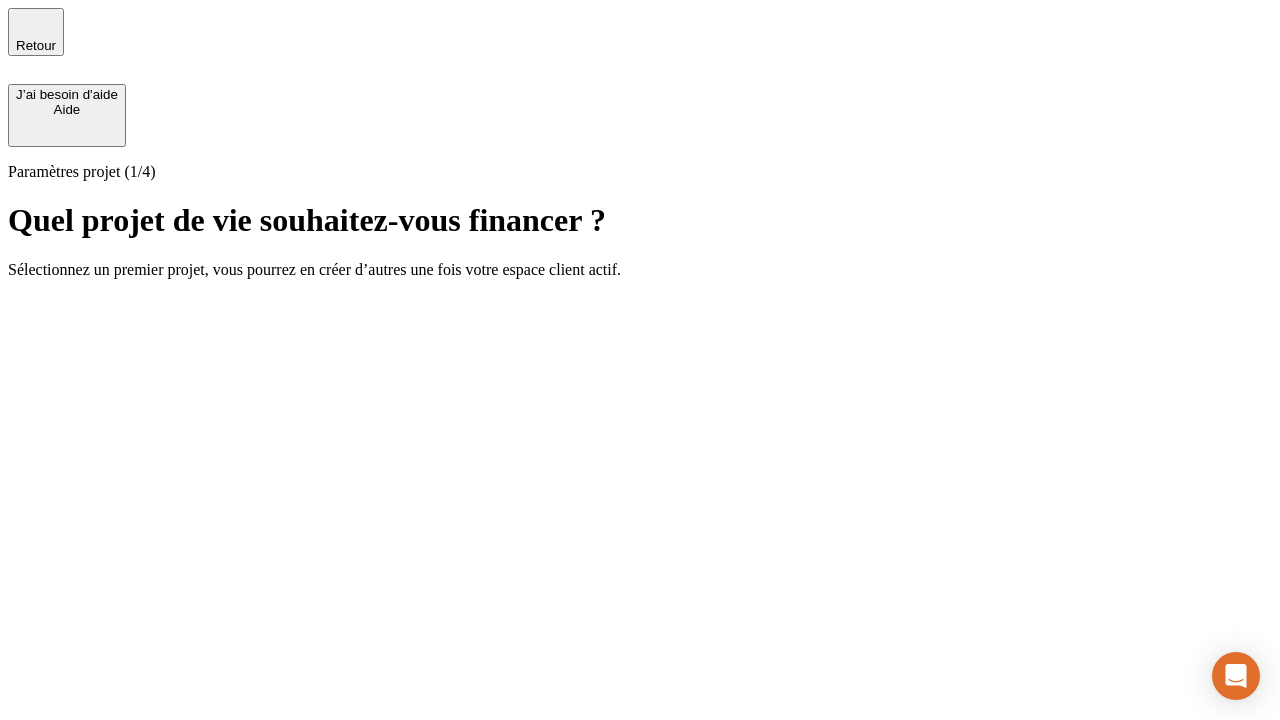 scroll, scrollTop: 0, scrollLeft: 0, axis: both 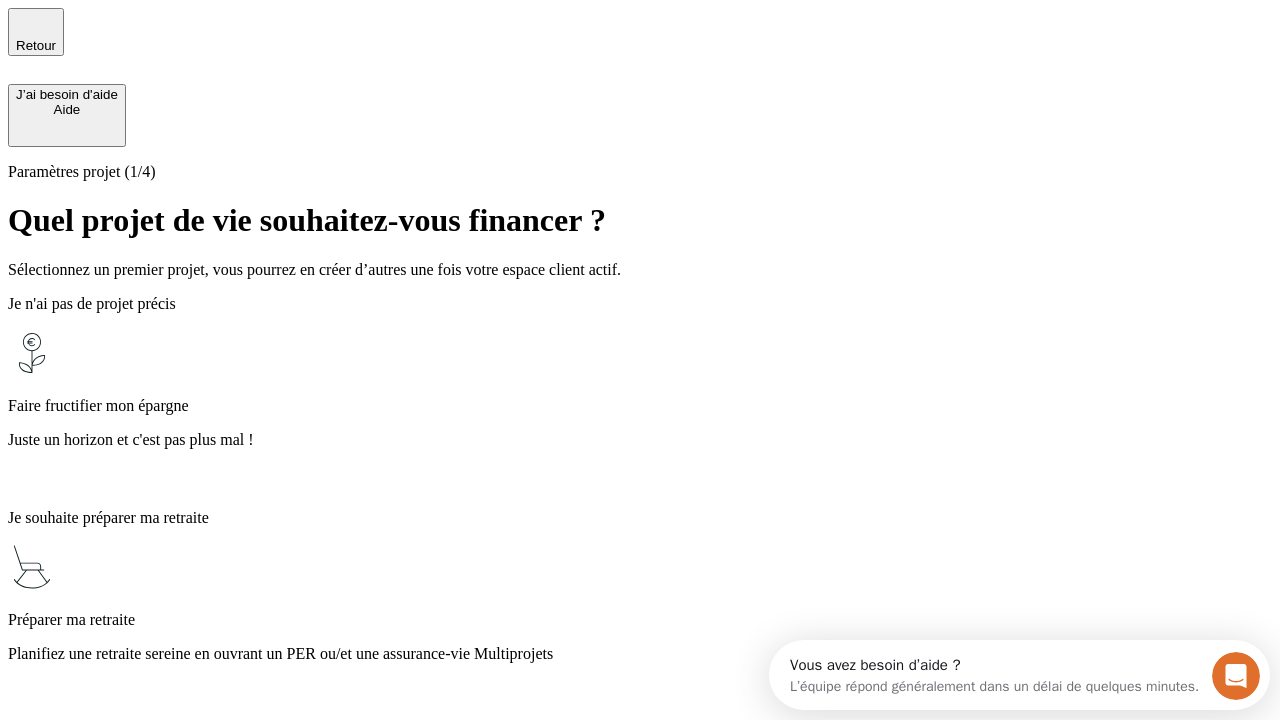 click on "Profitez des avantages fiscaux de l’assurance-vie" at bounding box center [640, 1410] 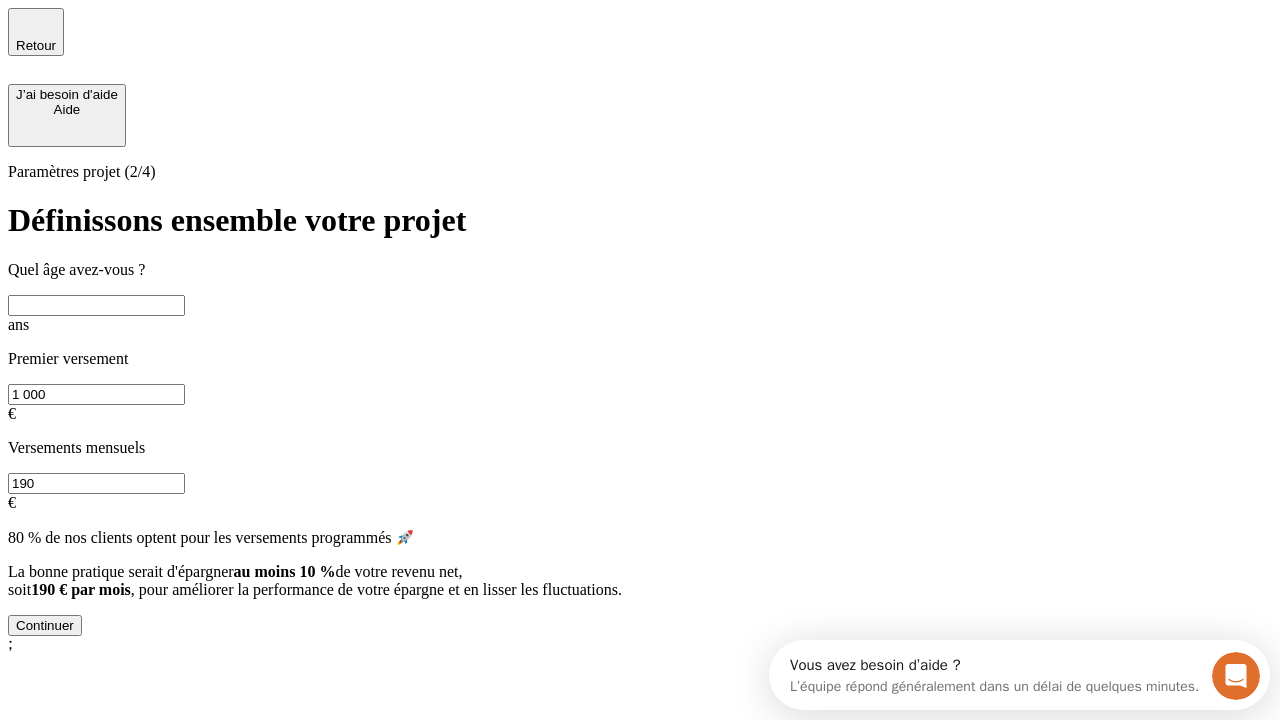 scroll, scrollTop: 18, scrollLeft: 0, axis: vertical 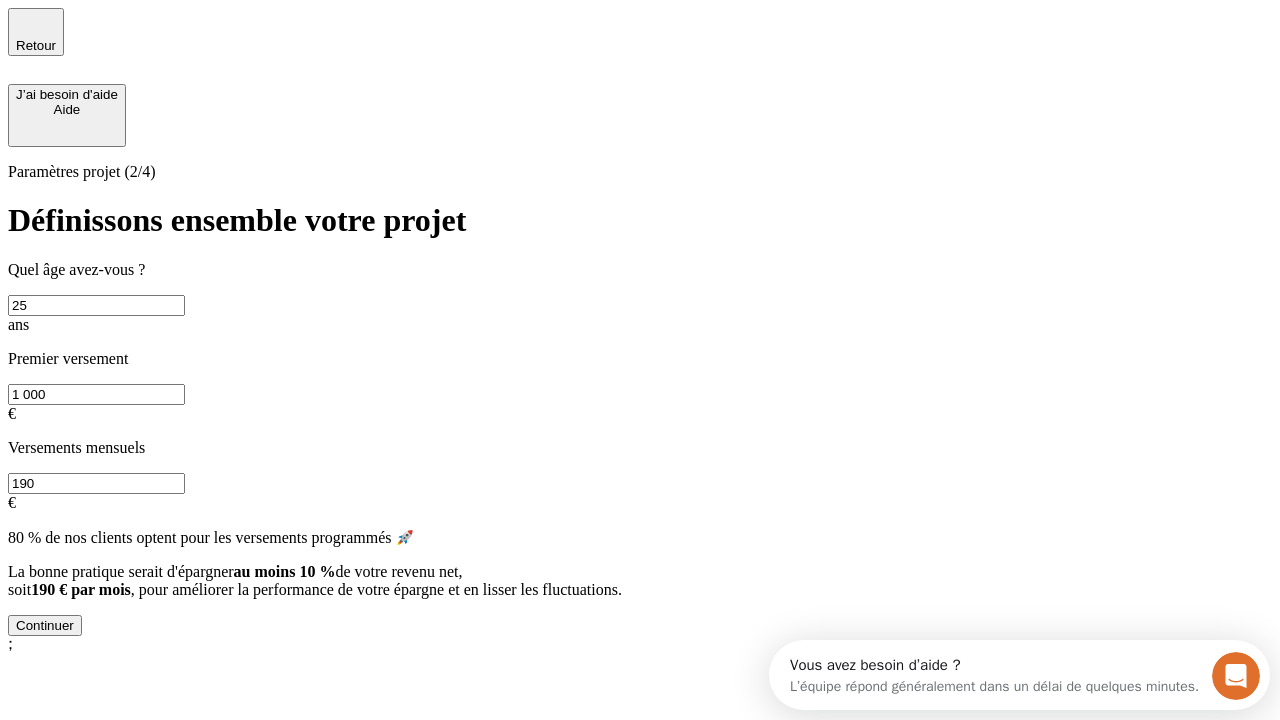 type on "25" 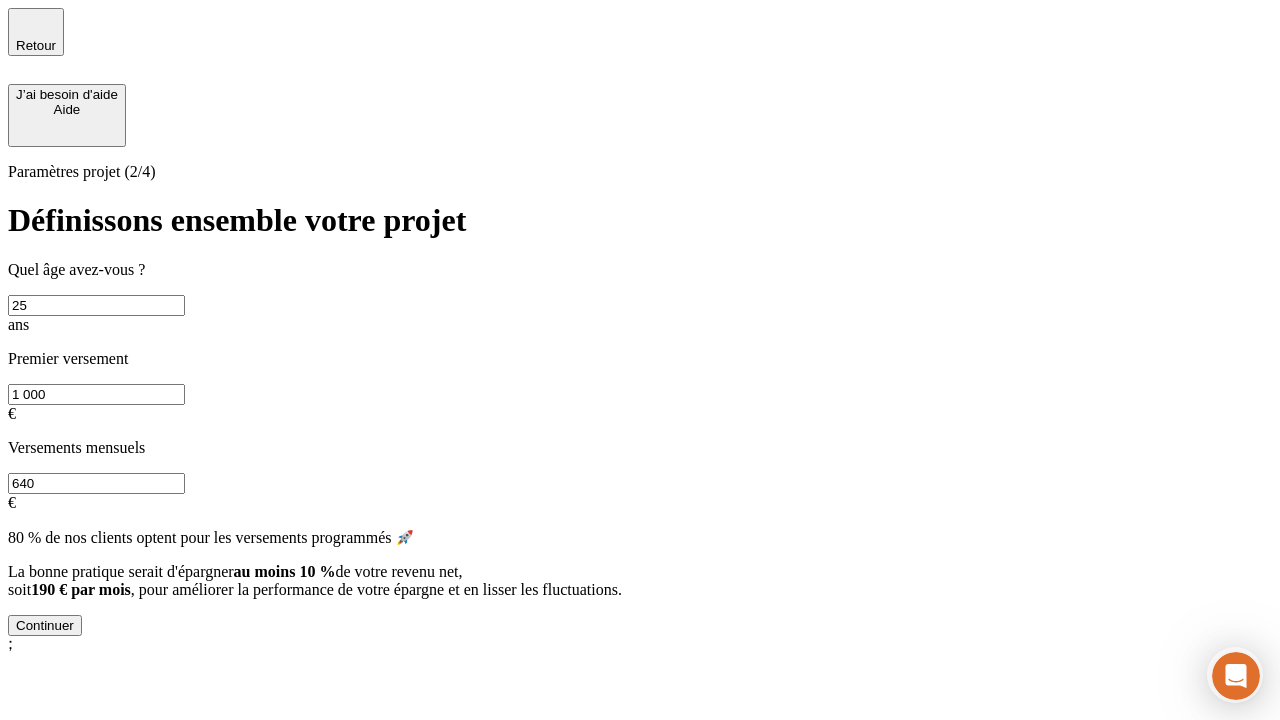 type on "640" 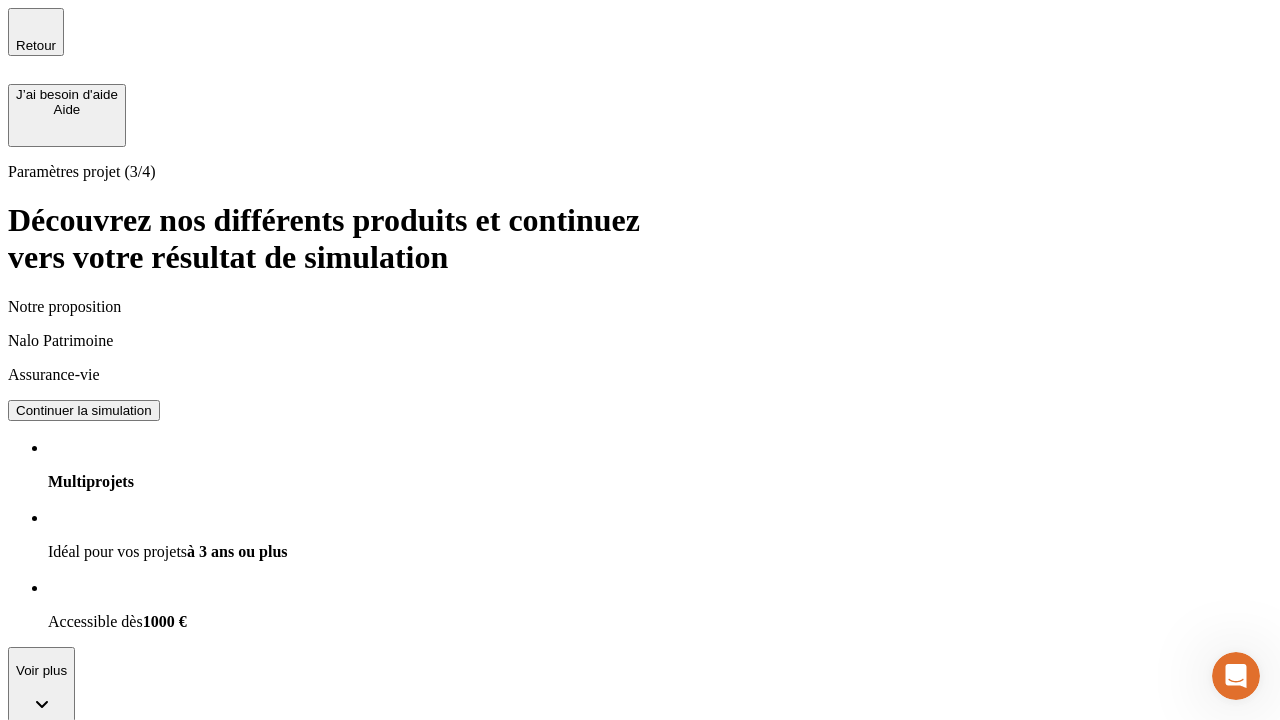 click on "Continuer la simulation" at bounding box center [84, 850] 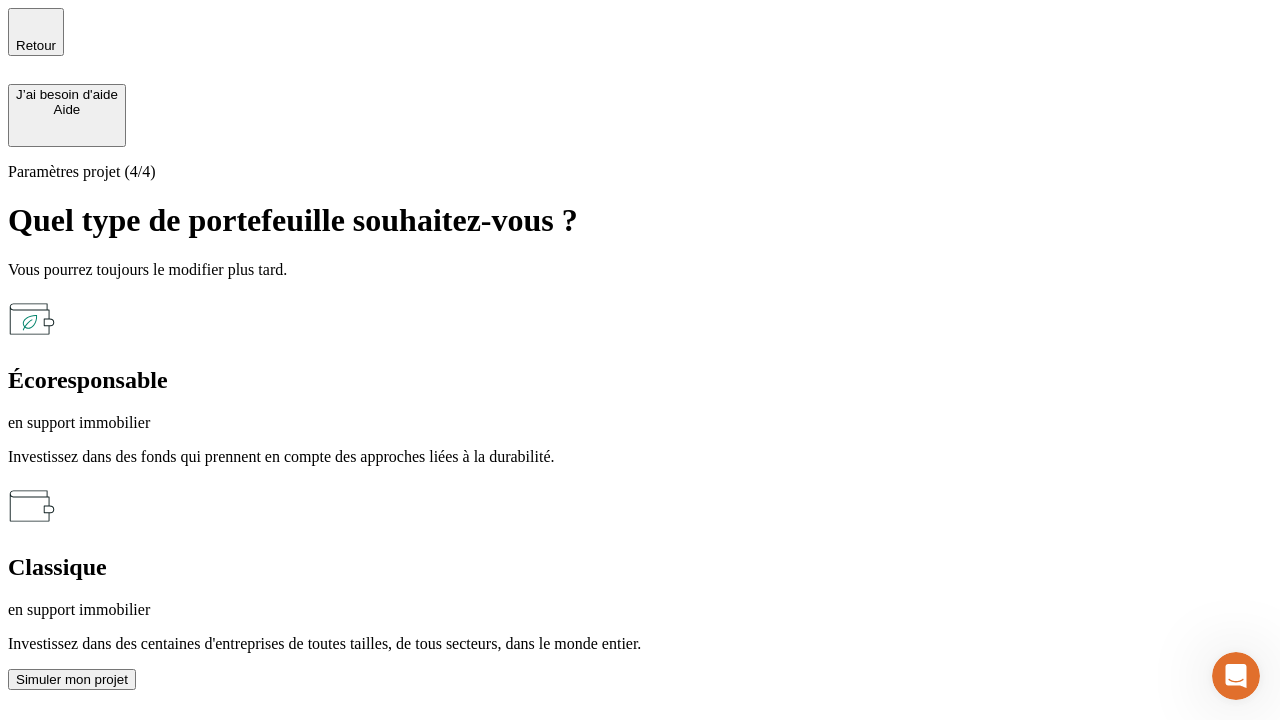 click on "en support immobilier" at bounding box center (640, 423) 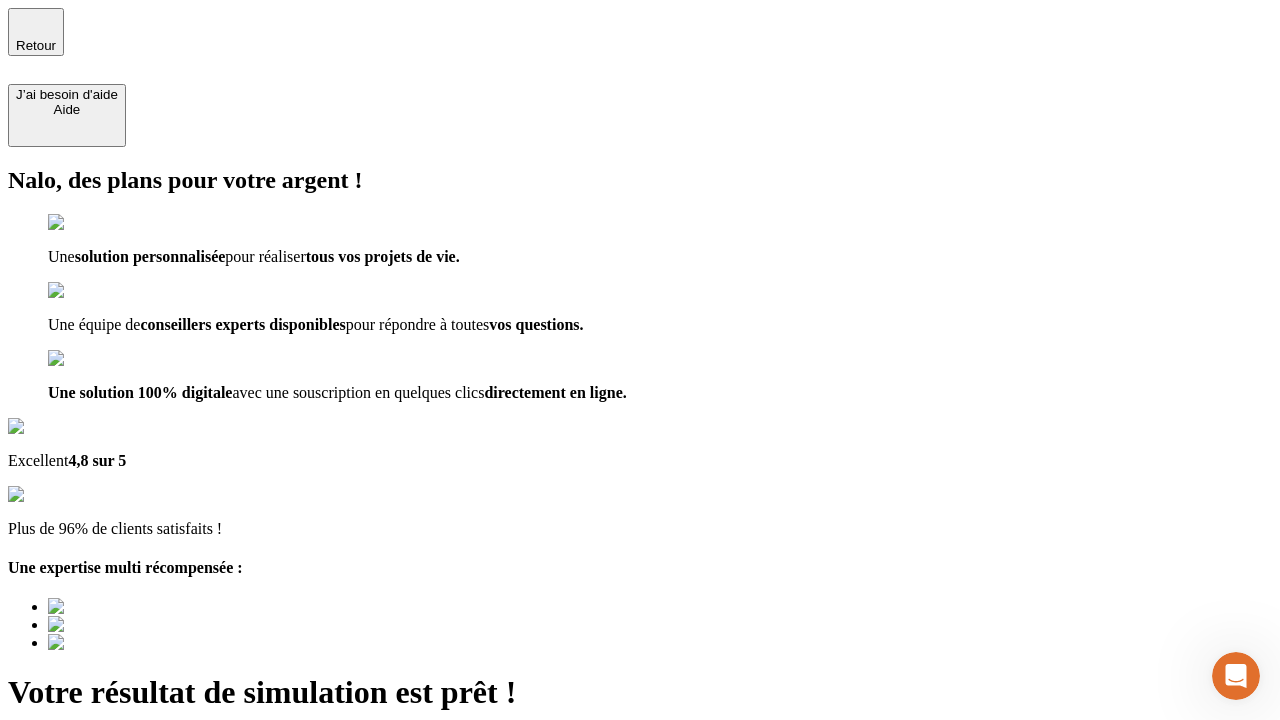 click on "Découvrir ma simulation" at bounding box center [87, 881] 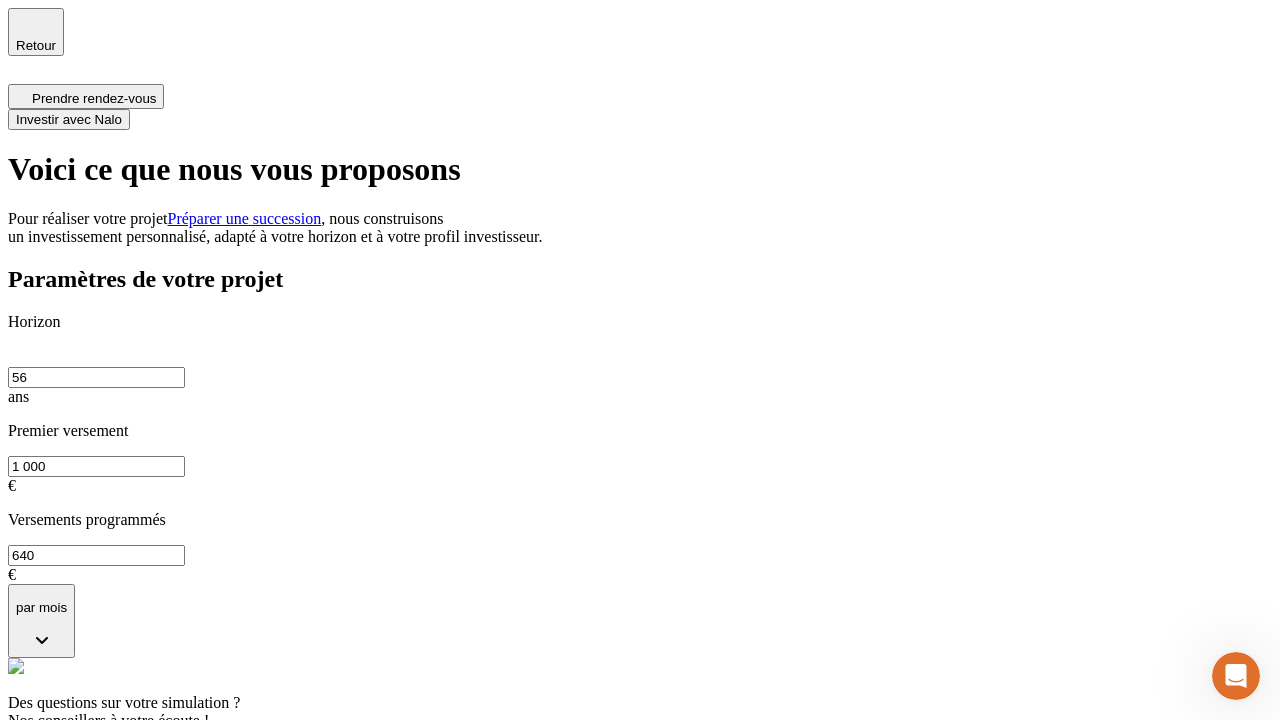 click on "Investir avec Nalo" at bounding box center [69, 119] 